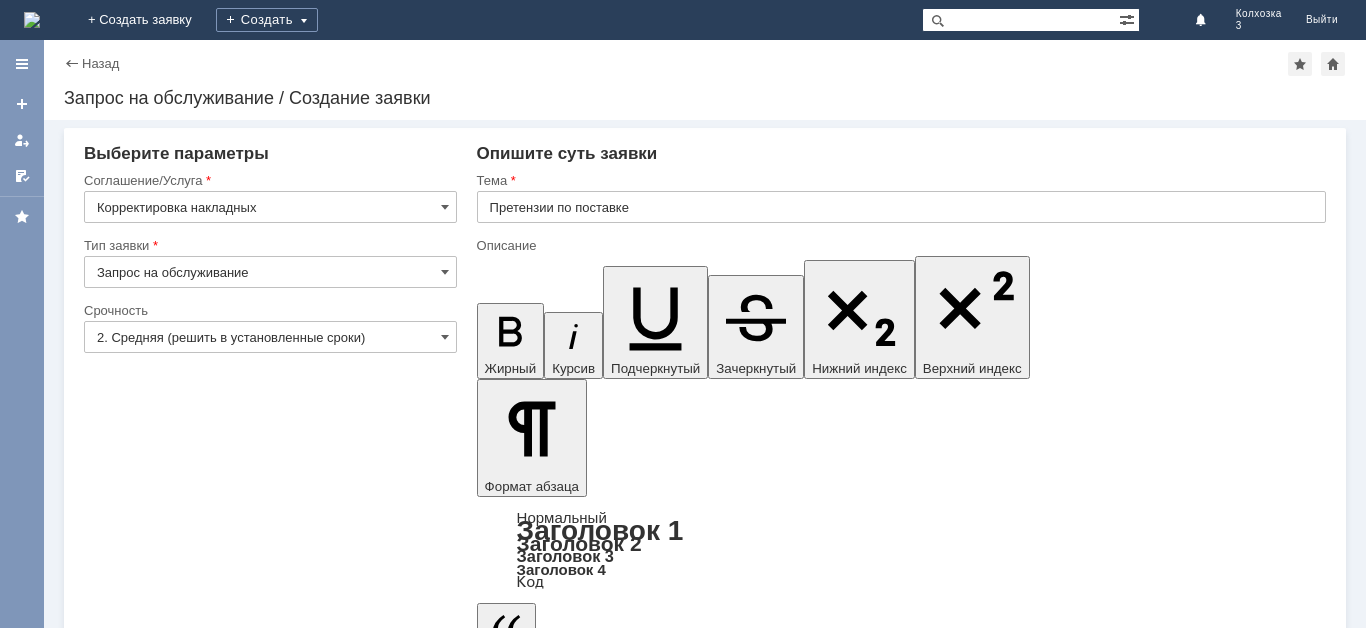 scroll, scrollTop: 0, scrollLeft: 0, axis: both 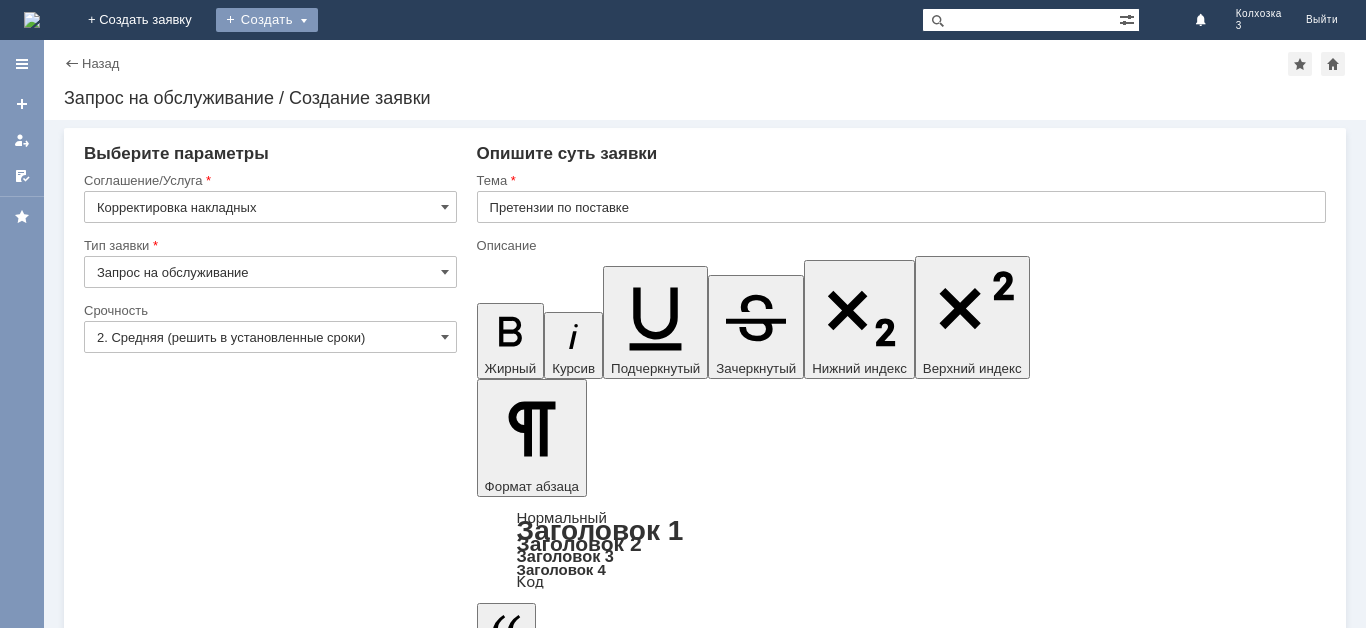 click on "Создать" at bounding box center (267, 20) 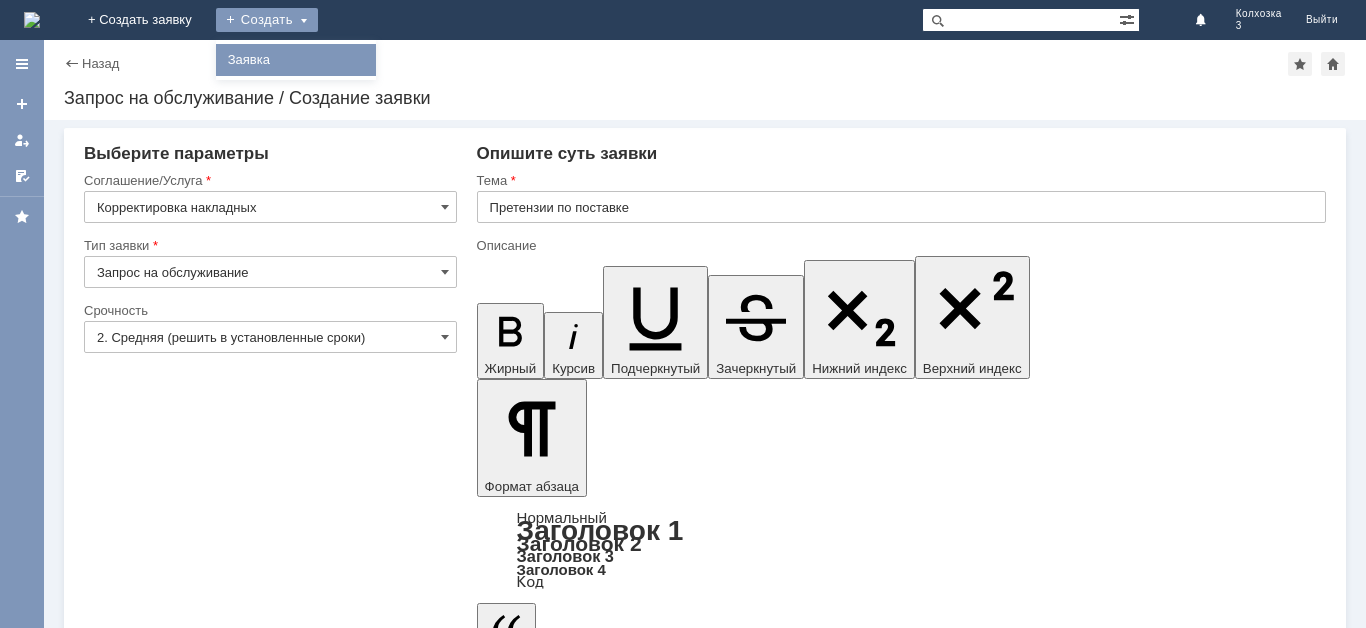 click on "Заявка" at bounding box center [296, 60] 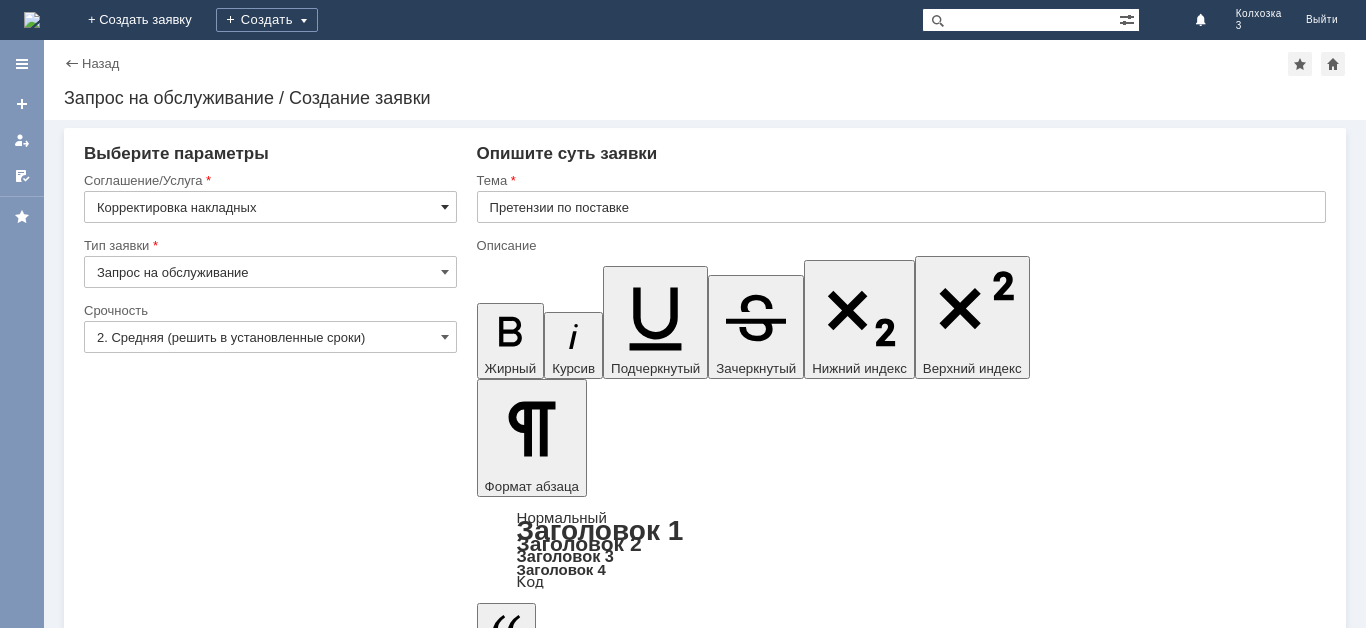 click at bounding box center (445, 207) 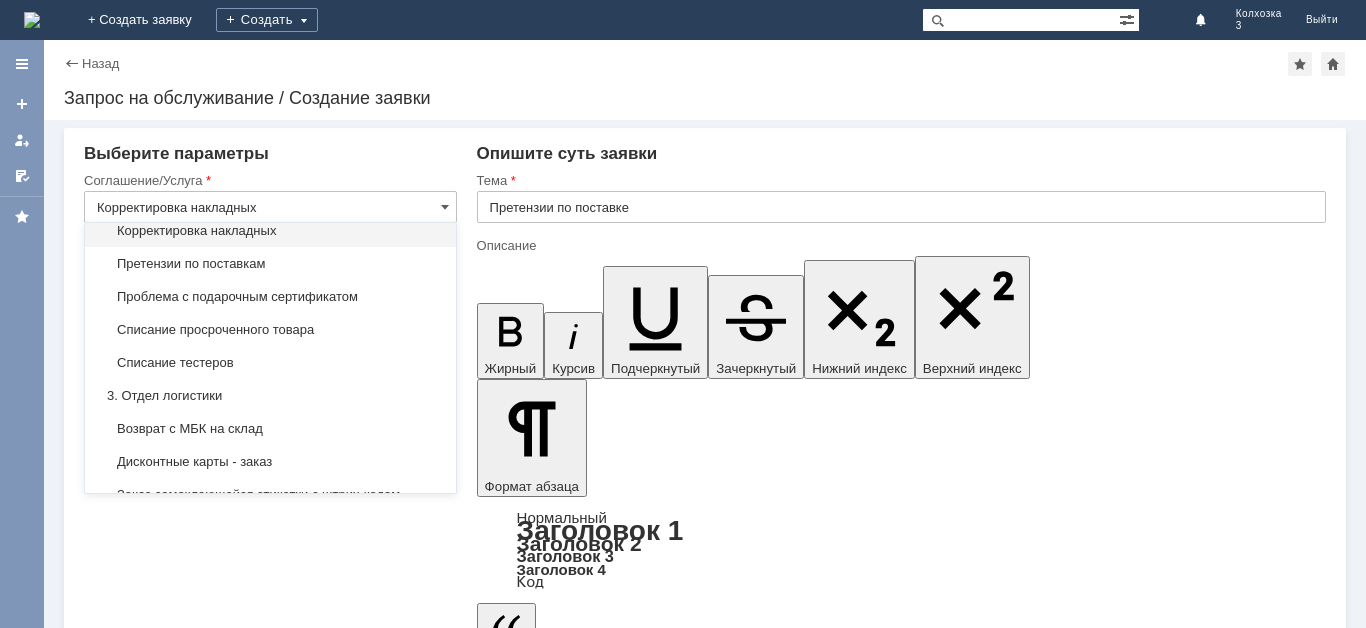 scroll, scrollTop: 0, scrollLeft: 0, axis: both 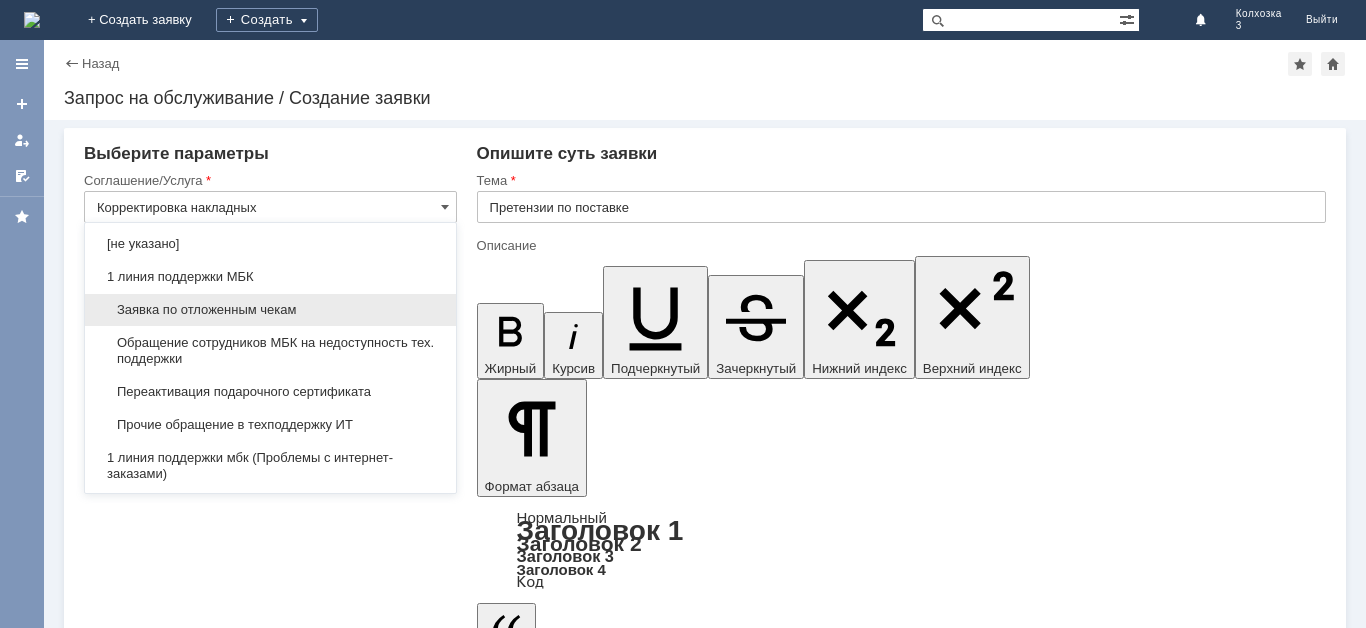click on "Заявка по отложенным чекам" at bounding box center (270, 310) 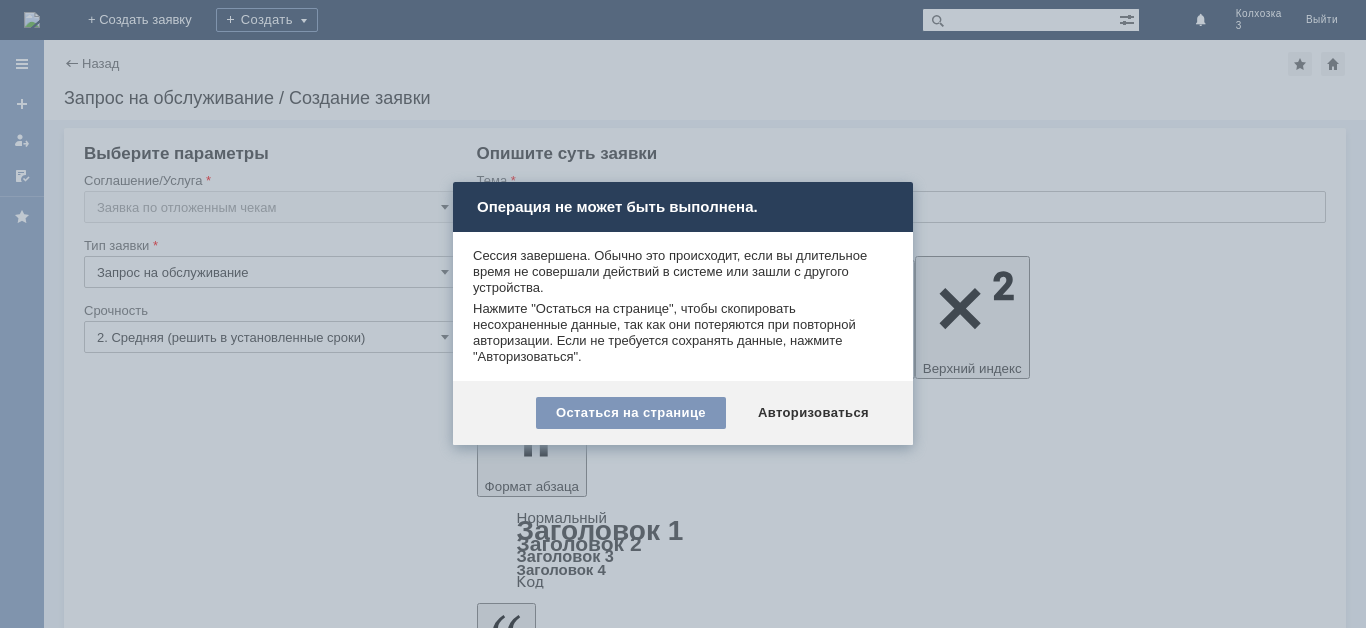 type on "Заявка по отложенным чекам" 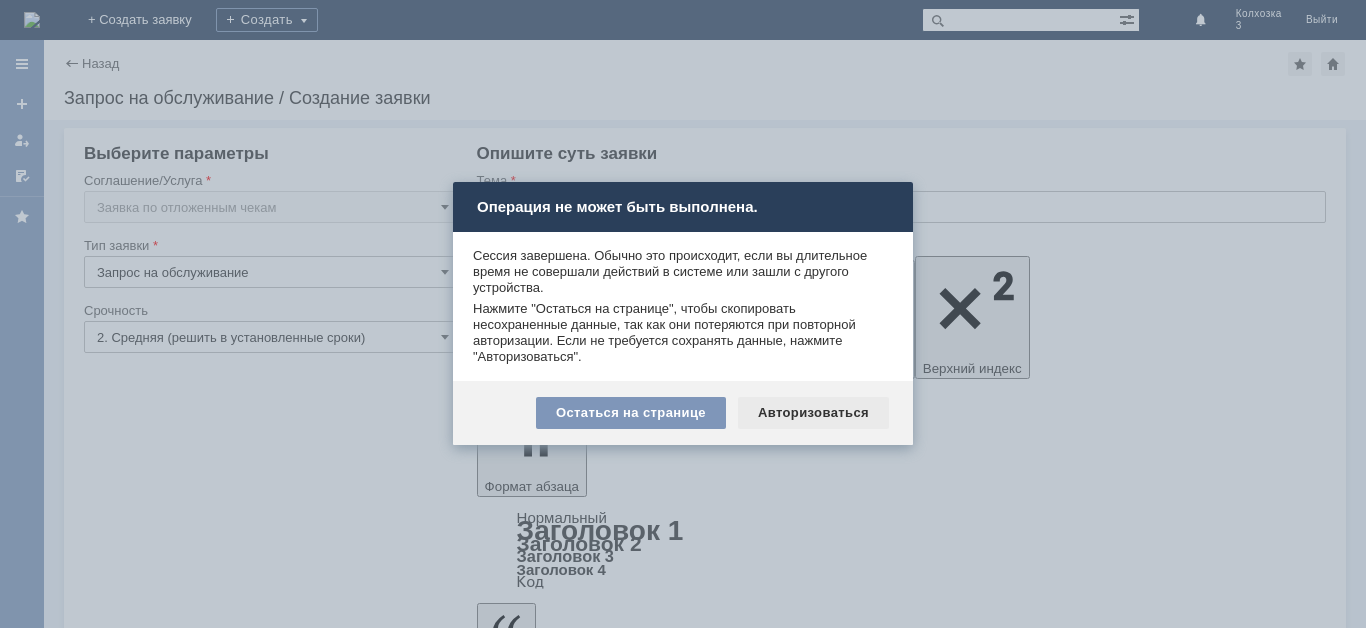 click on "Авторизоваться" at bounding box center (813, 413) 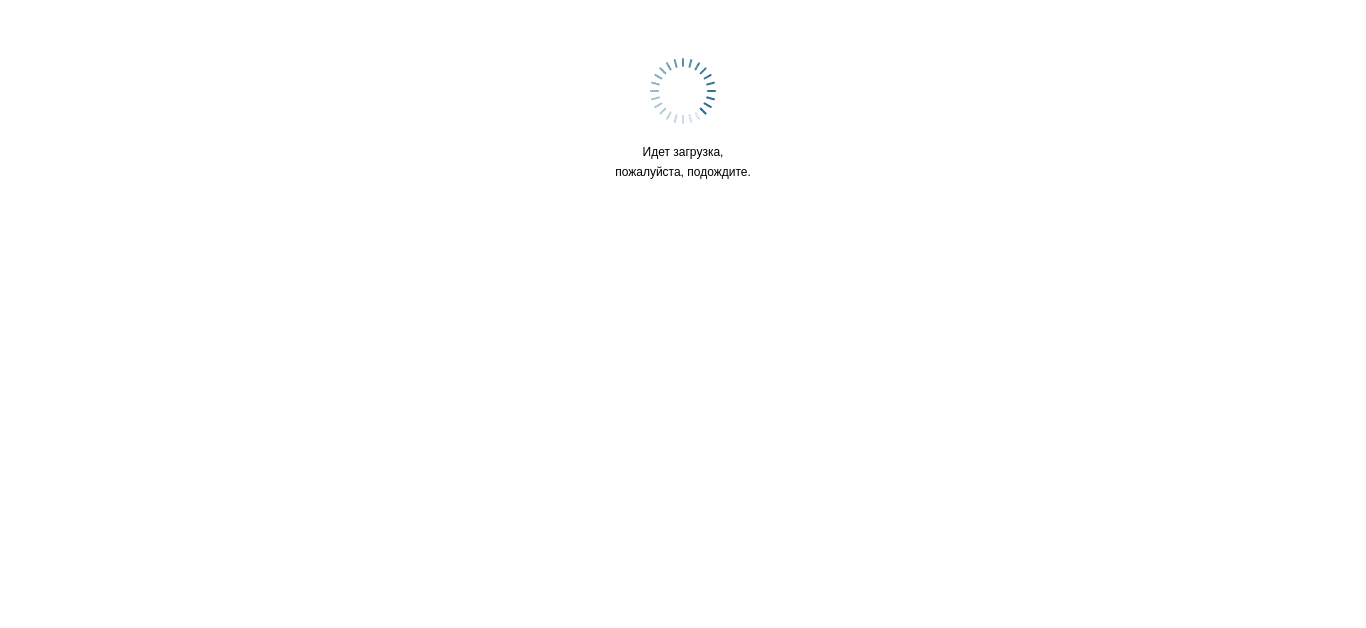scroll, scrollTop: 0, scrollLeft: 0, axis: both 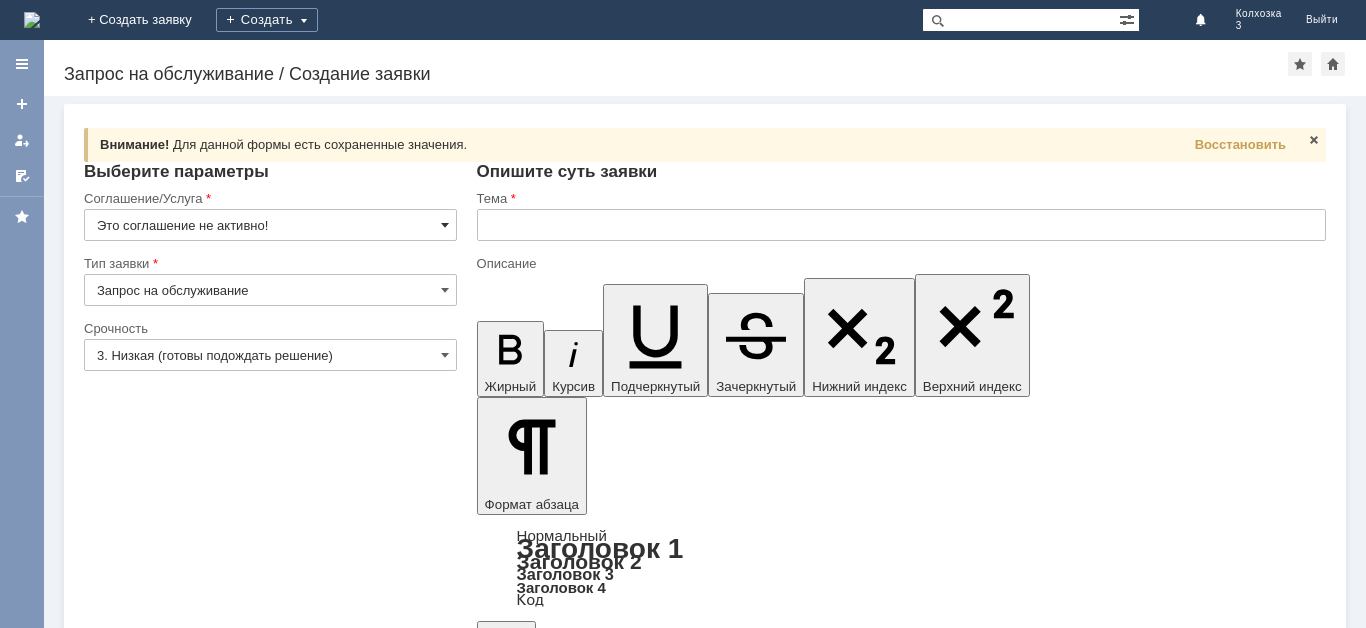 click at bounding box center [445, 225] 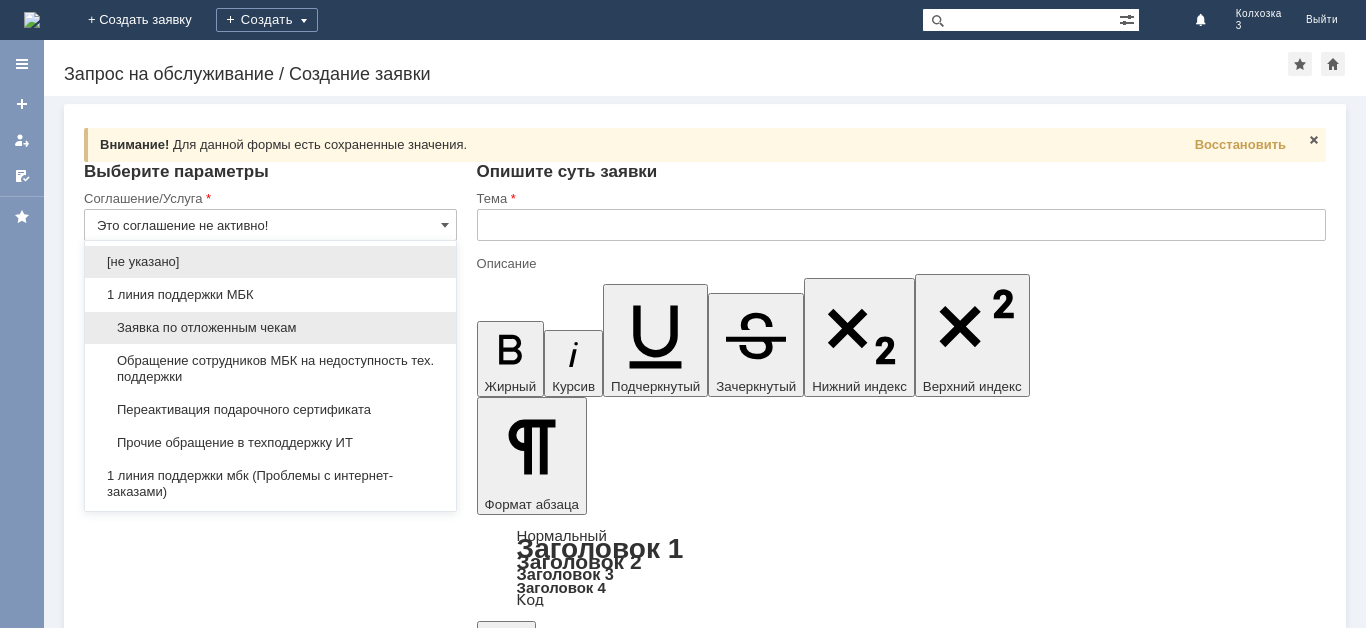 click on "Заявка по отложенным чекам" at bounding box center (270, 328) 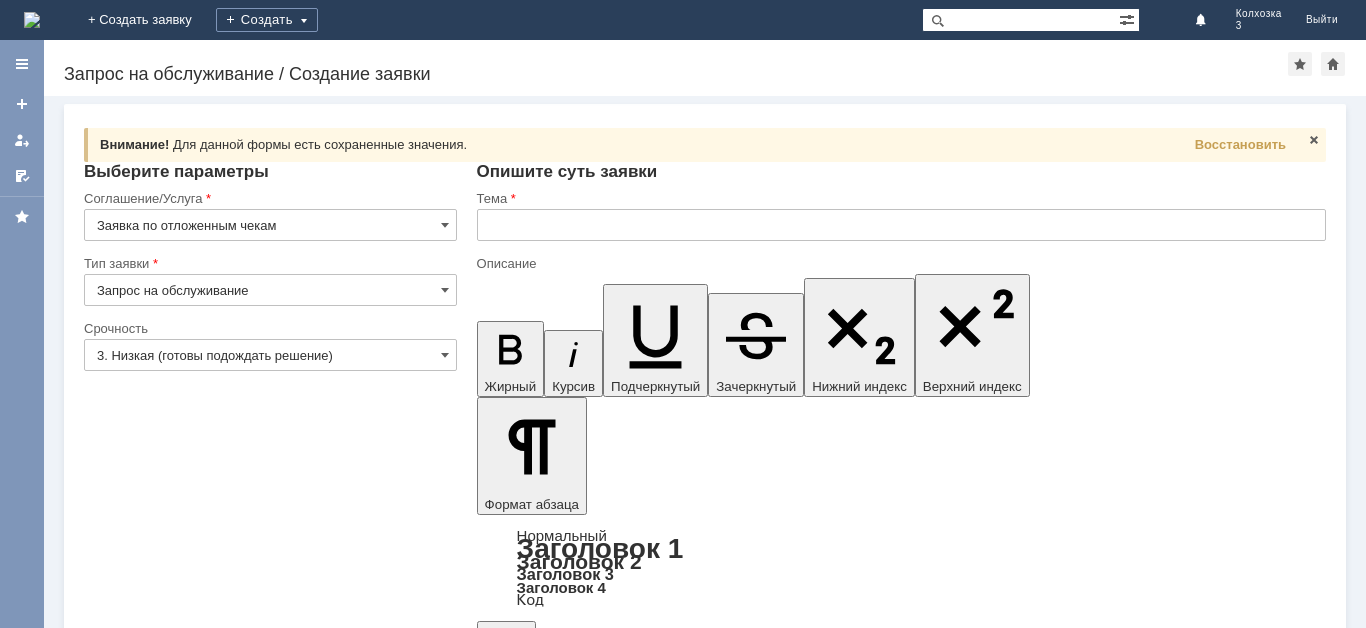 type on "Заявка по отложенным чекам" 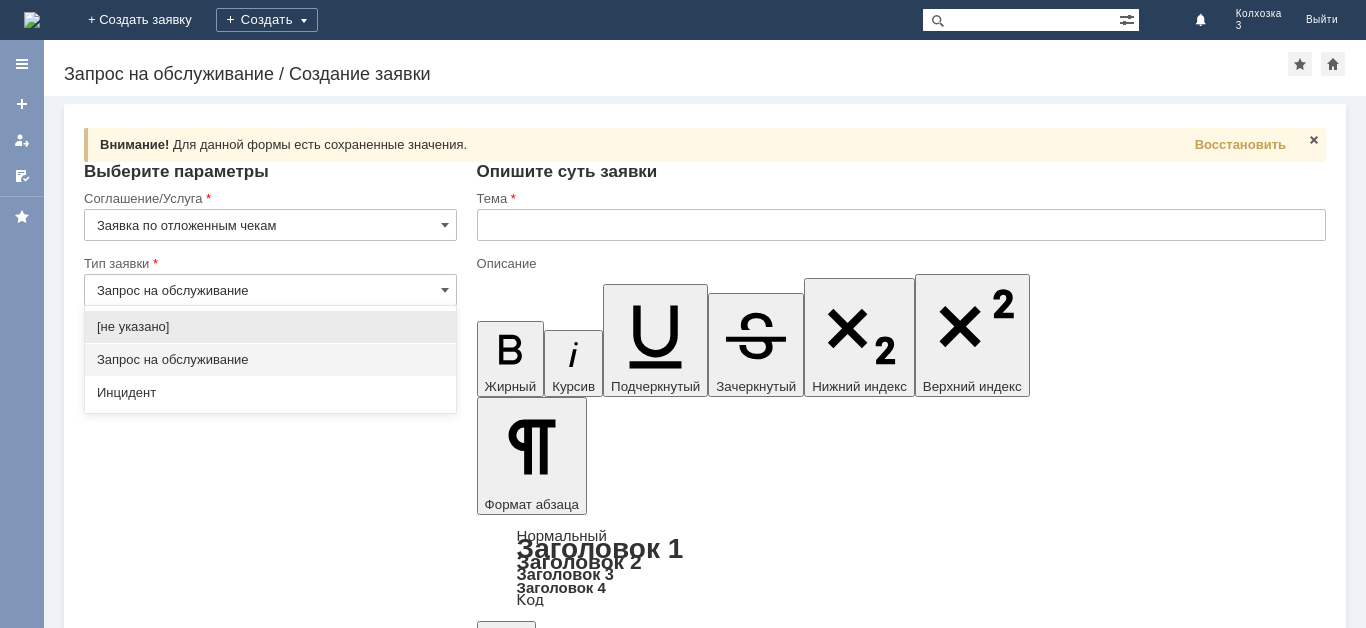drag, startPoint x: 349, startPoint y: 499, endPoint x: 344, endPoint y: 469, distance: 30.413813 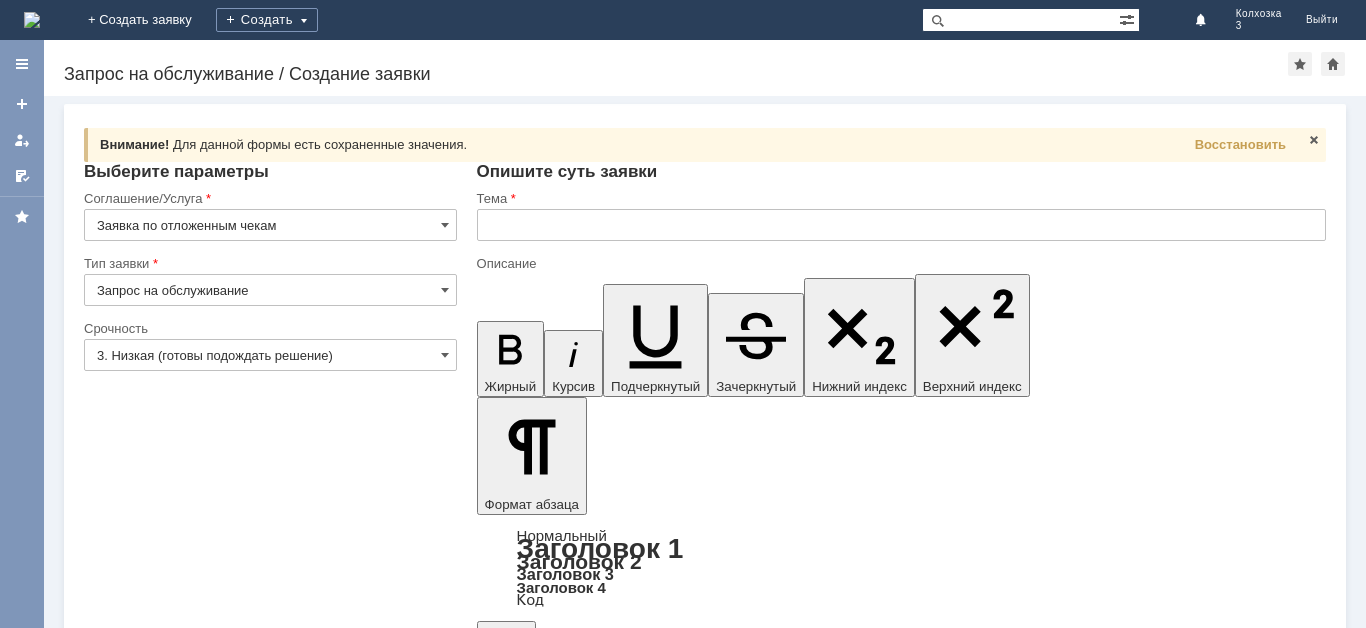 type on "Запрос на обслуживание" 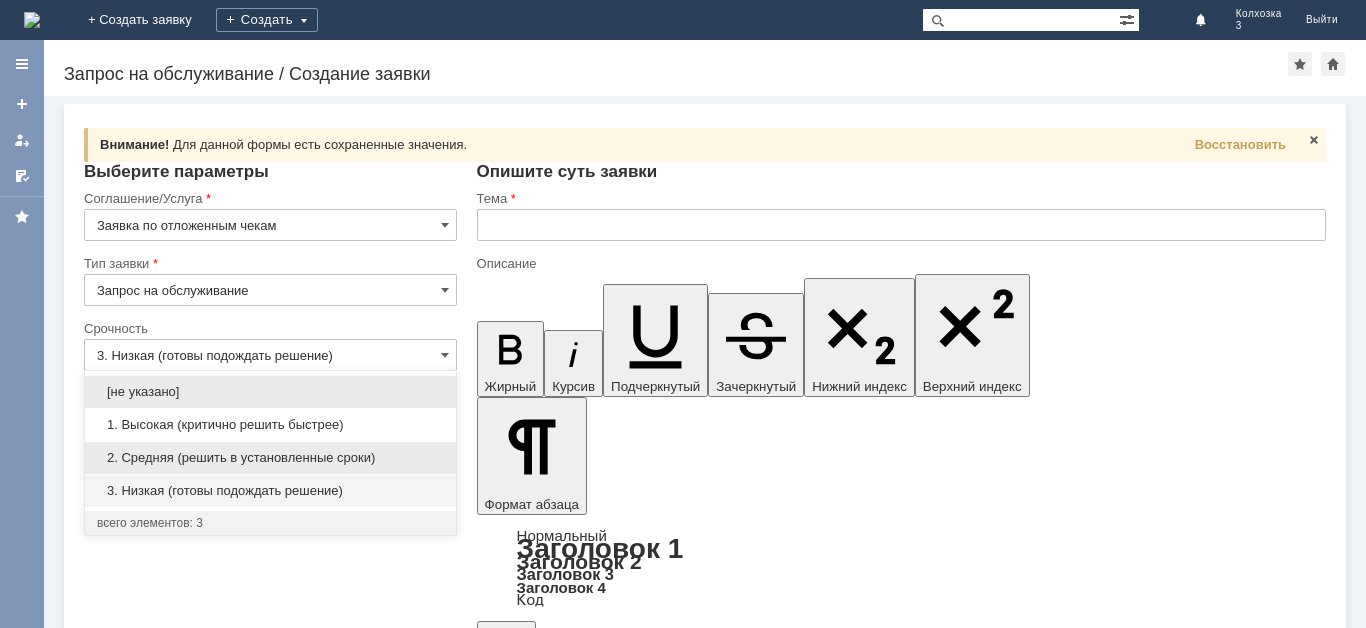 drag, startPoint x: 253, startPoint y: 453, endPoint x: 382, endPoint y: 315, distance: 188.90474 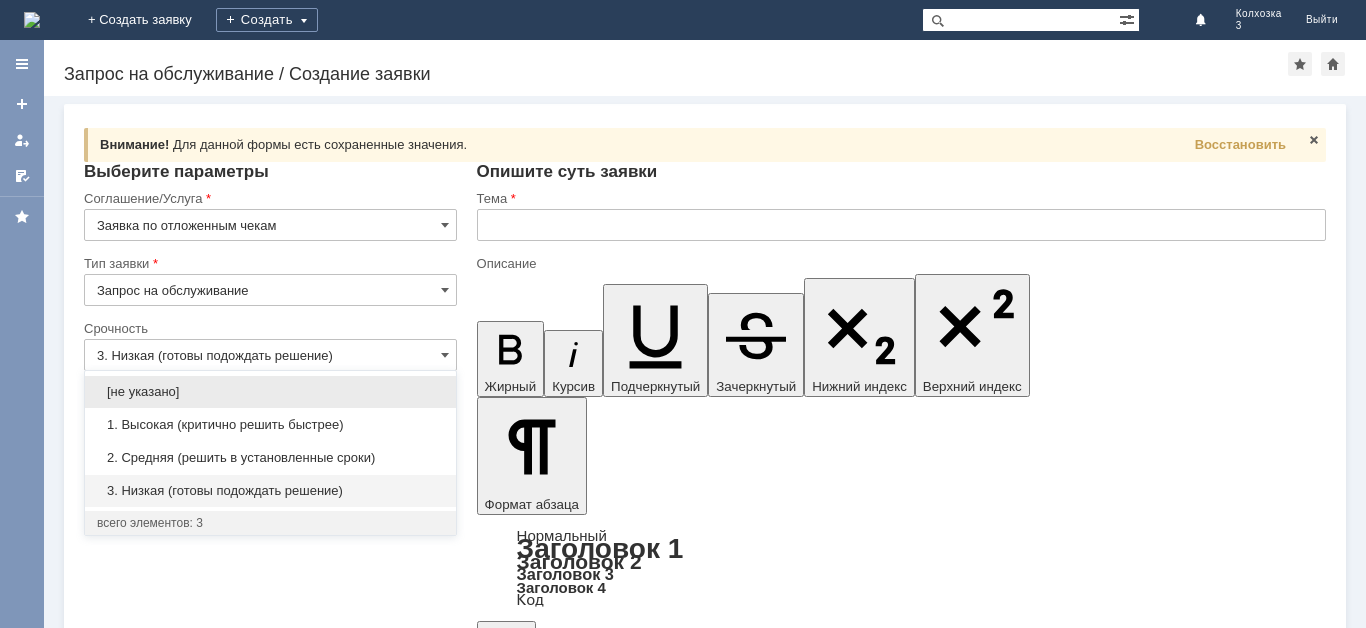 click on "2. Средняя (решить в установленные сроки)" at bounding box center [270, 458] 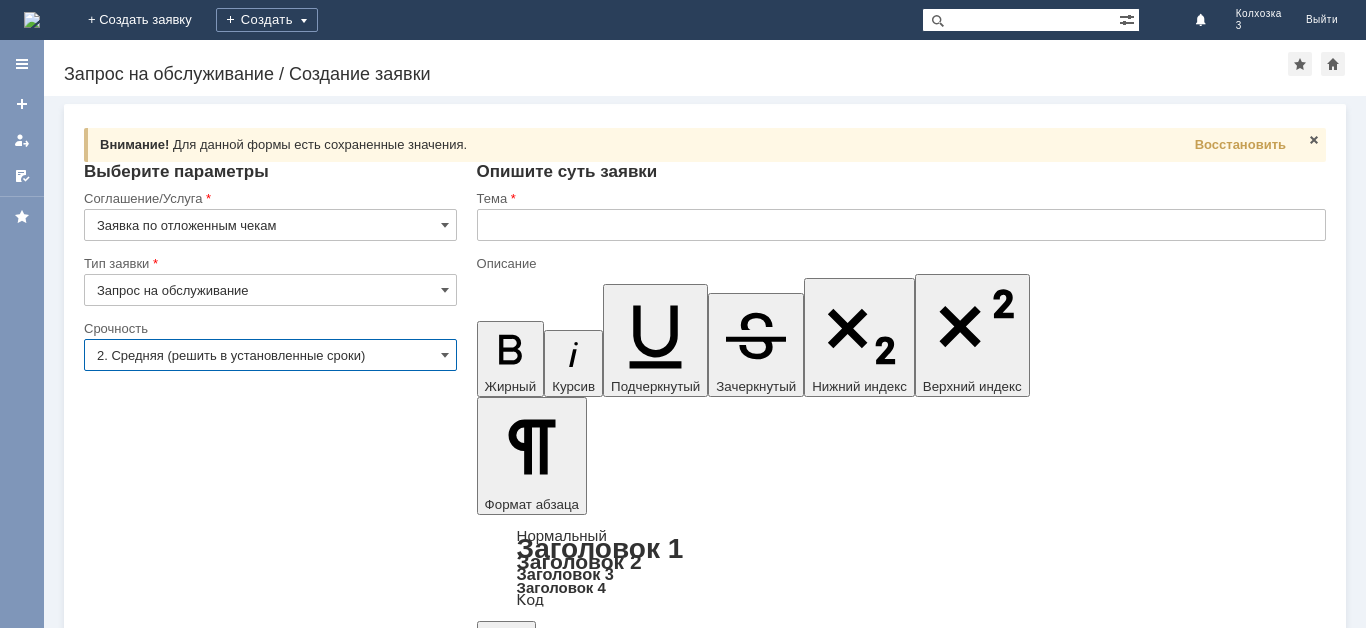 type on "2. Средняя (решить в установленные сроки)" 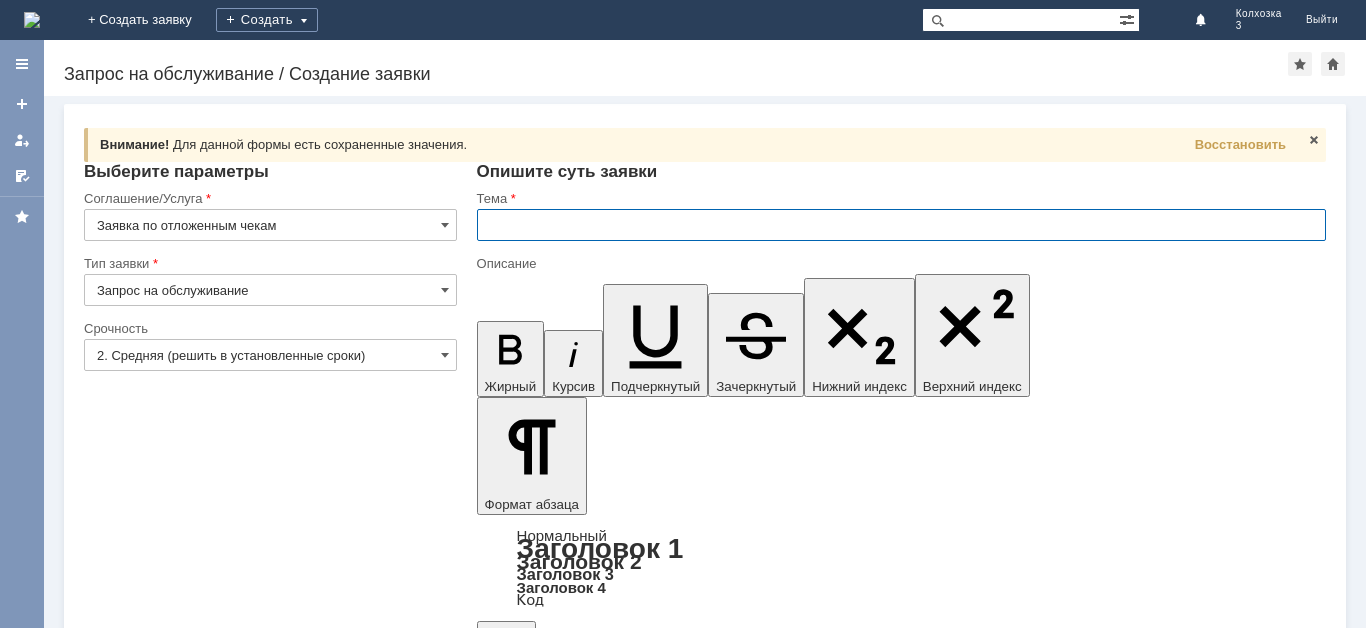 drag, startPoint x: 535, startPoint y: 223, endPoint x: 449, endPoint y: 133, distance: 124.48293 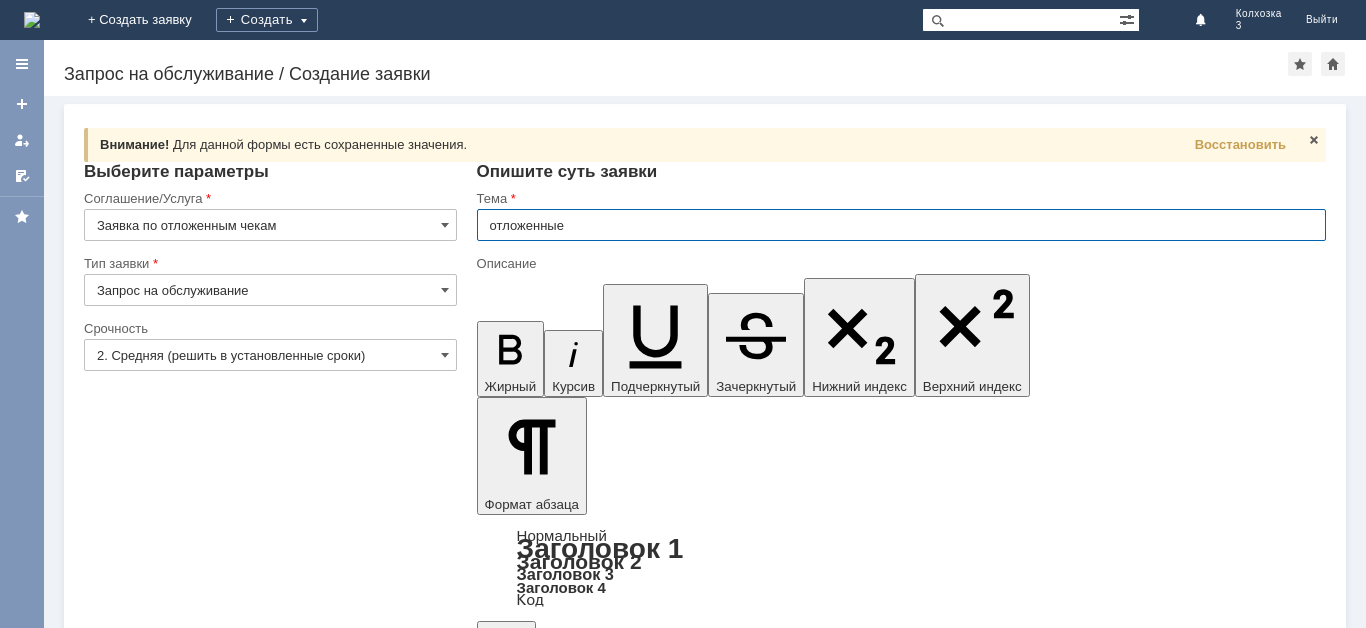click on "отложенные" at bounding box center (901, 225) 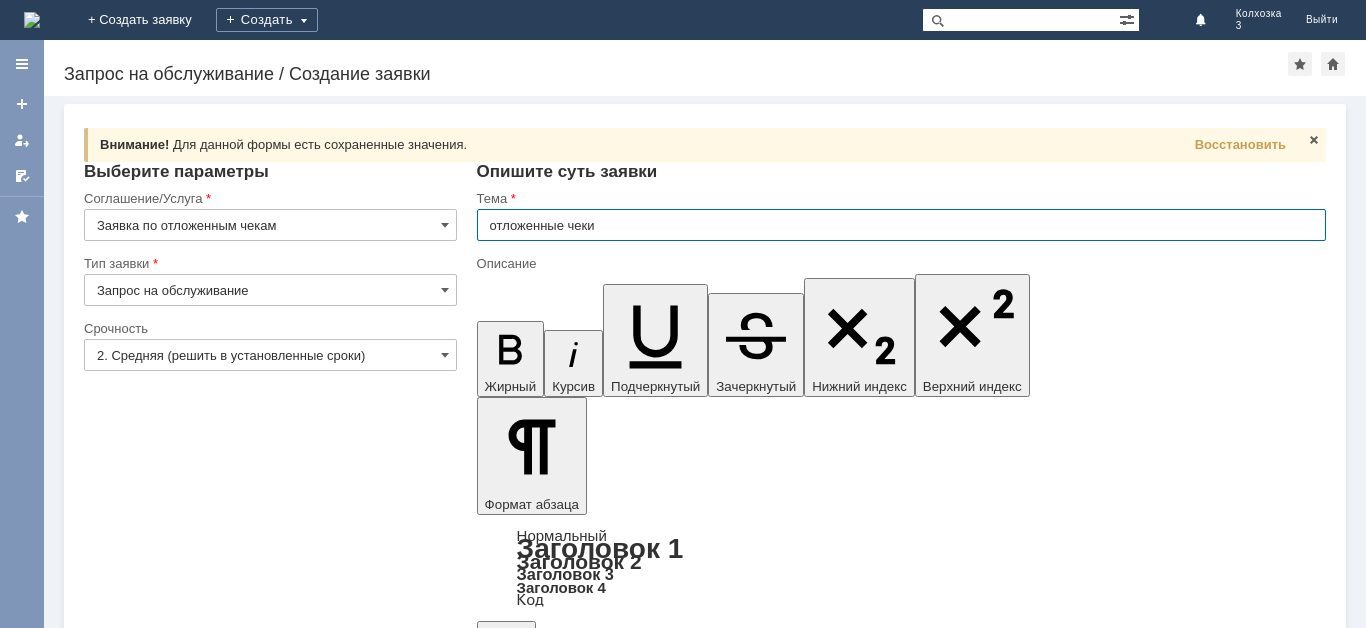 type on "отложенные чеки" 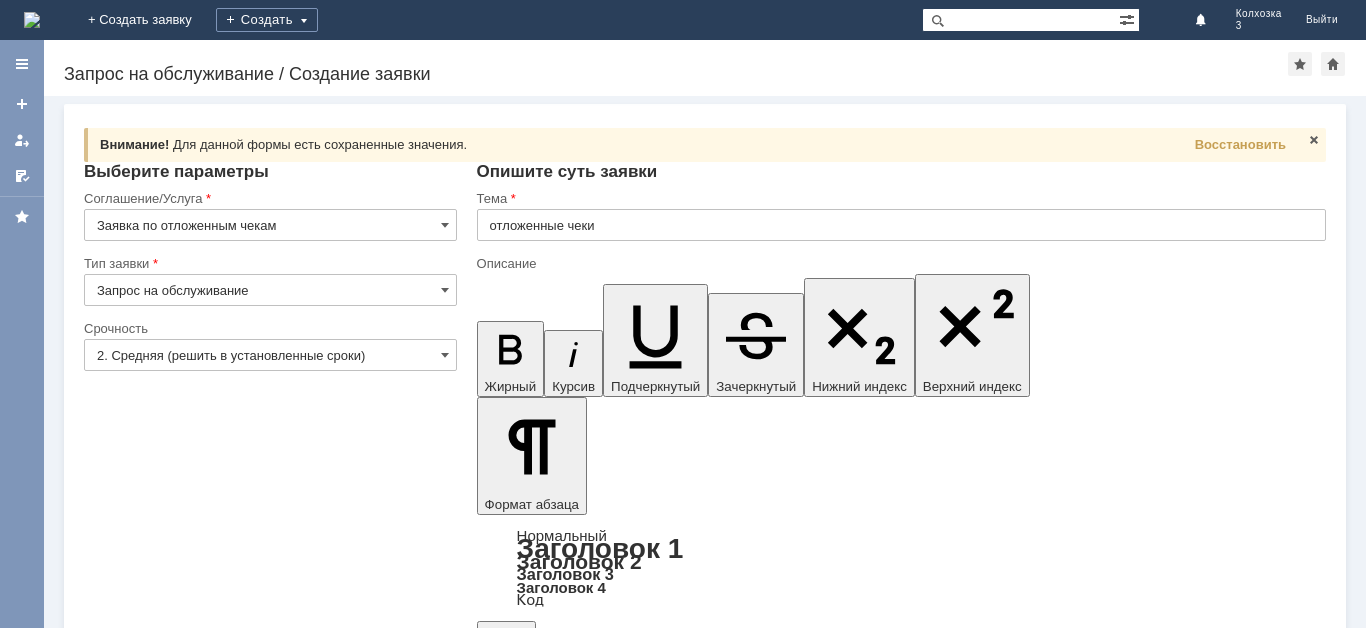 type 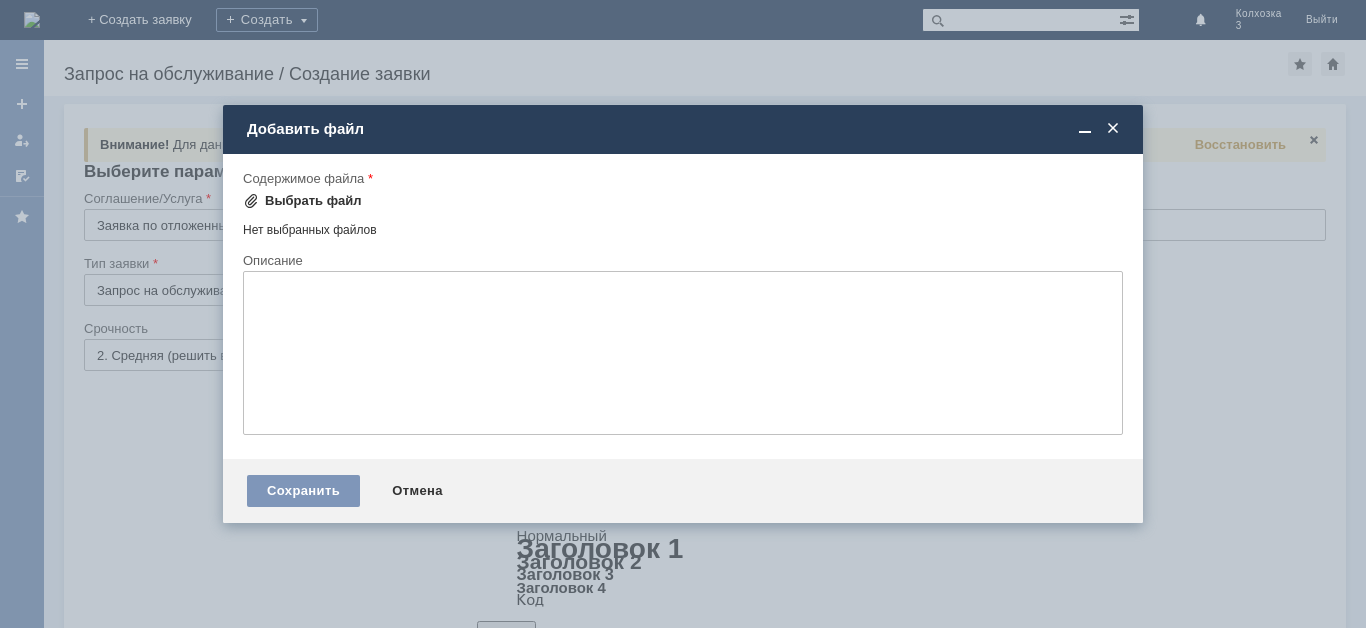 click on "Выбрать файл" at bounding box center [313, 201] 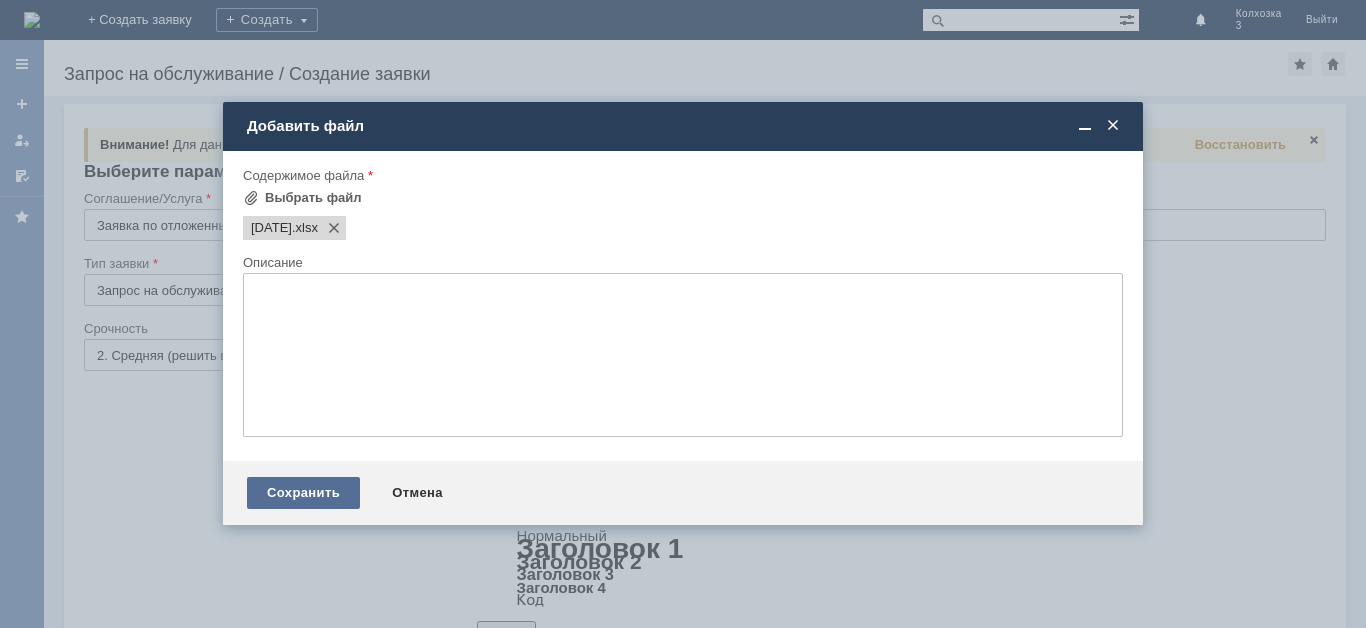 click on "Сохранить" at bounding box center (303, 493) 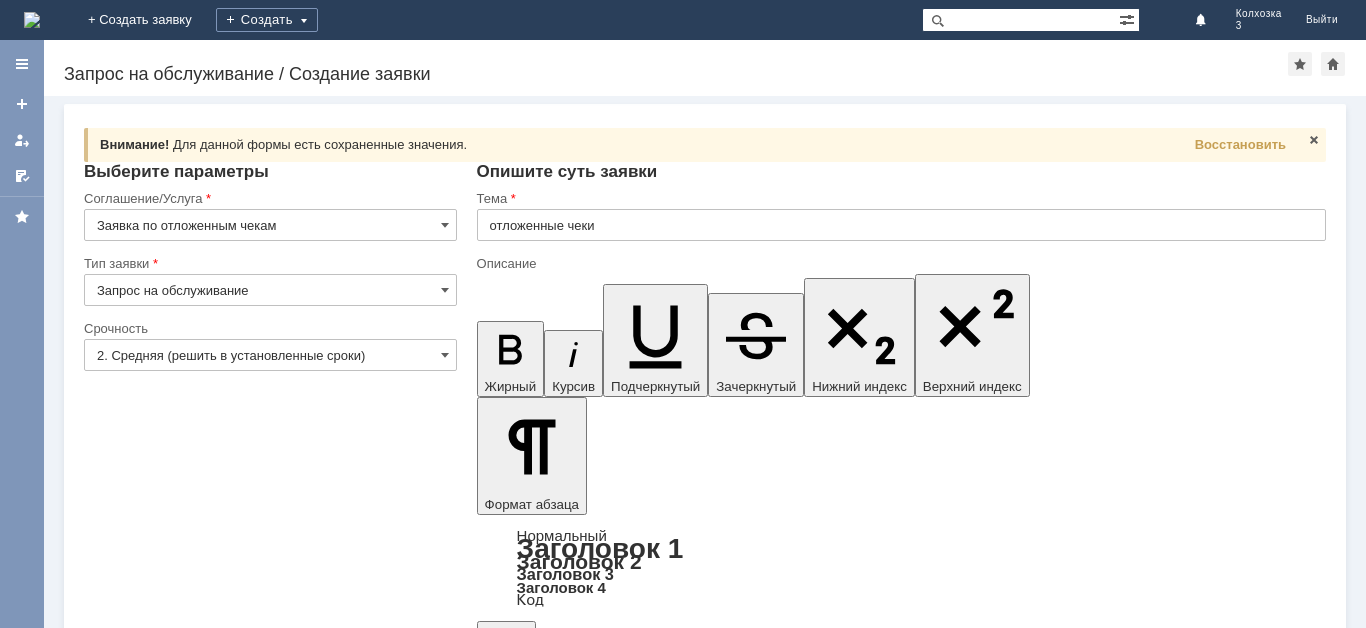 click on "Сохранить" at bounding box center [144, 5799] 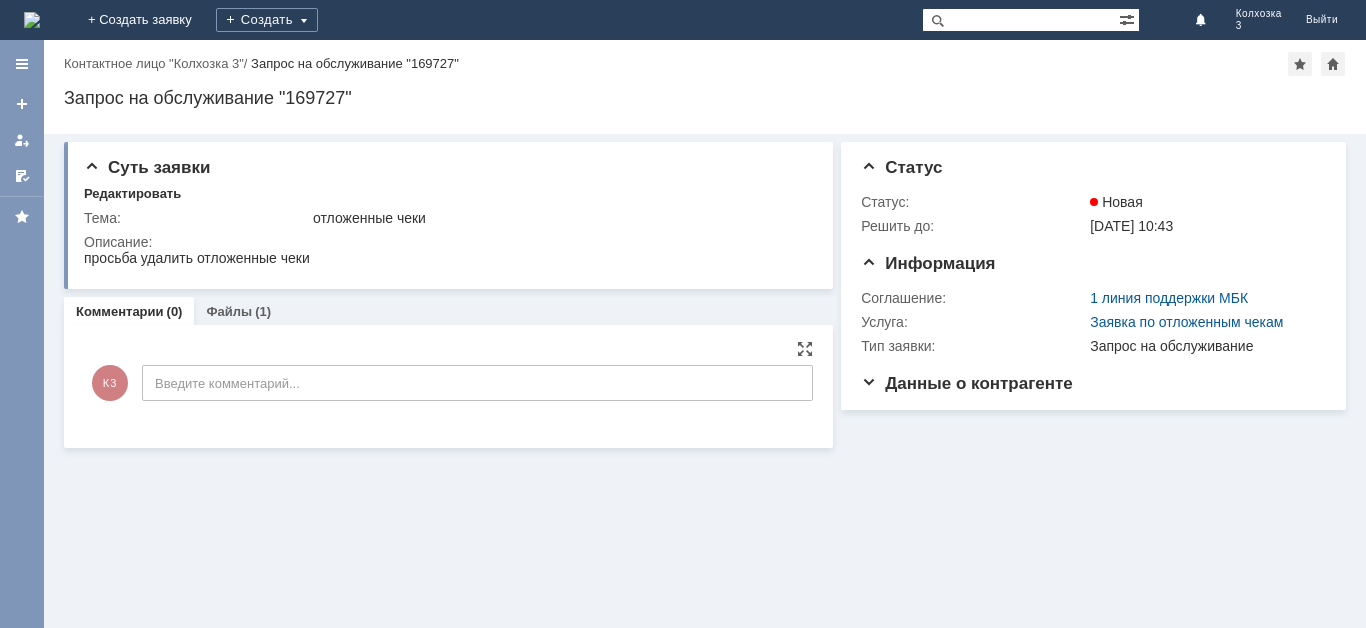 scroll, scrollTop: 0, scrollLeft: 0, axis: both 